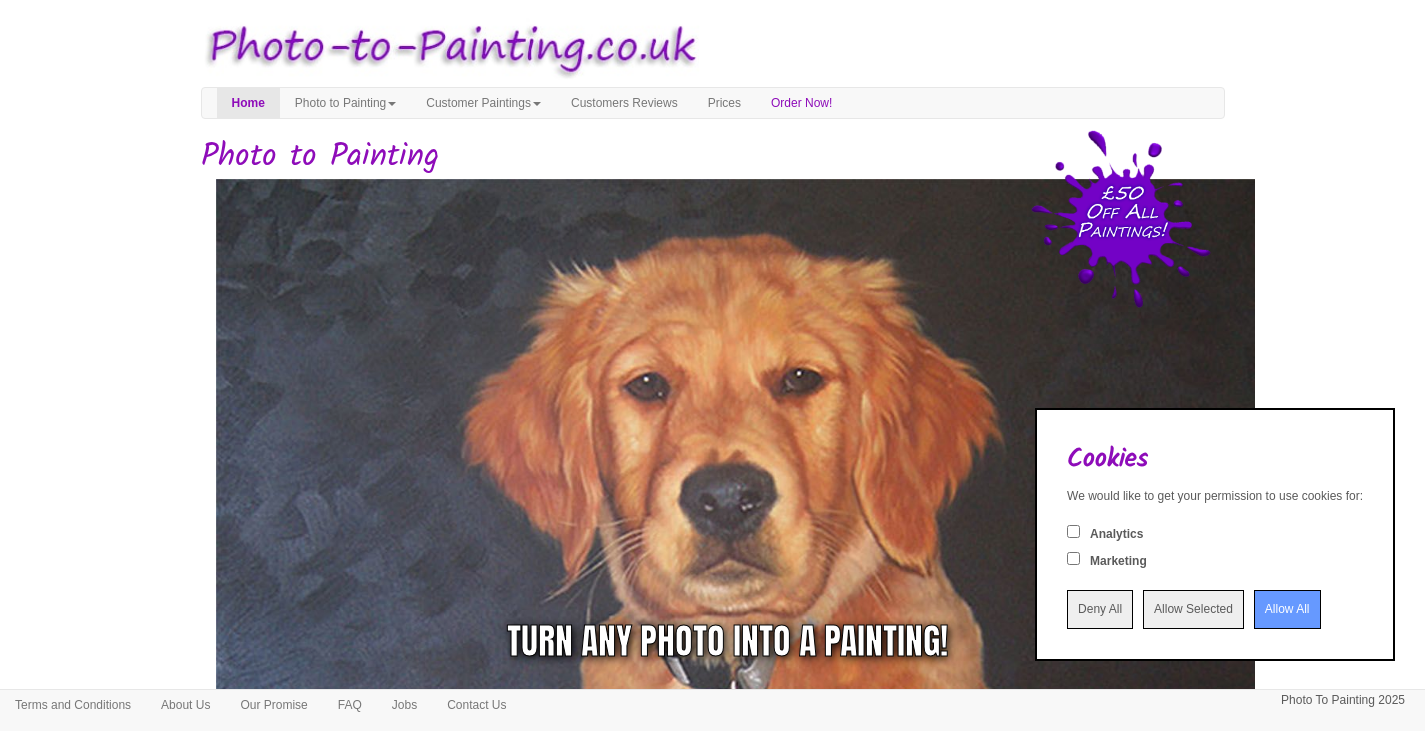 scroll, scrollTop: 0, scrollLeft: 0, axis: both 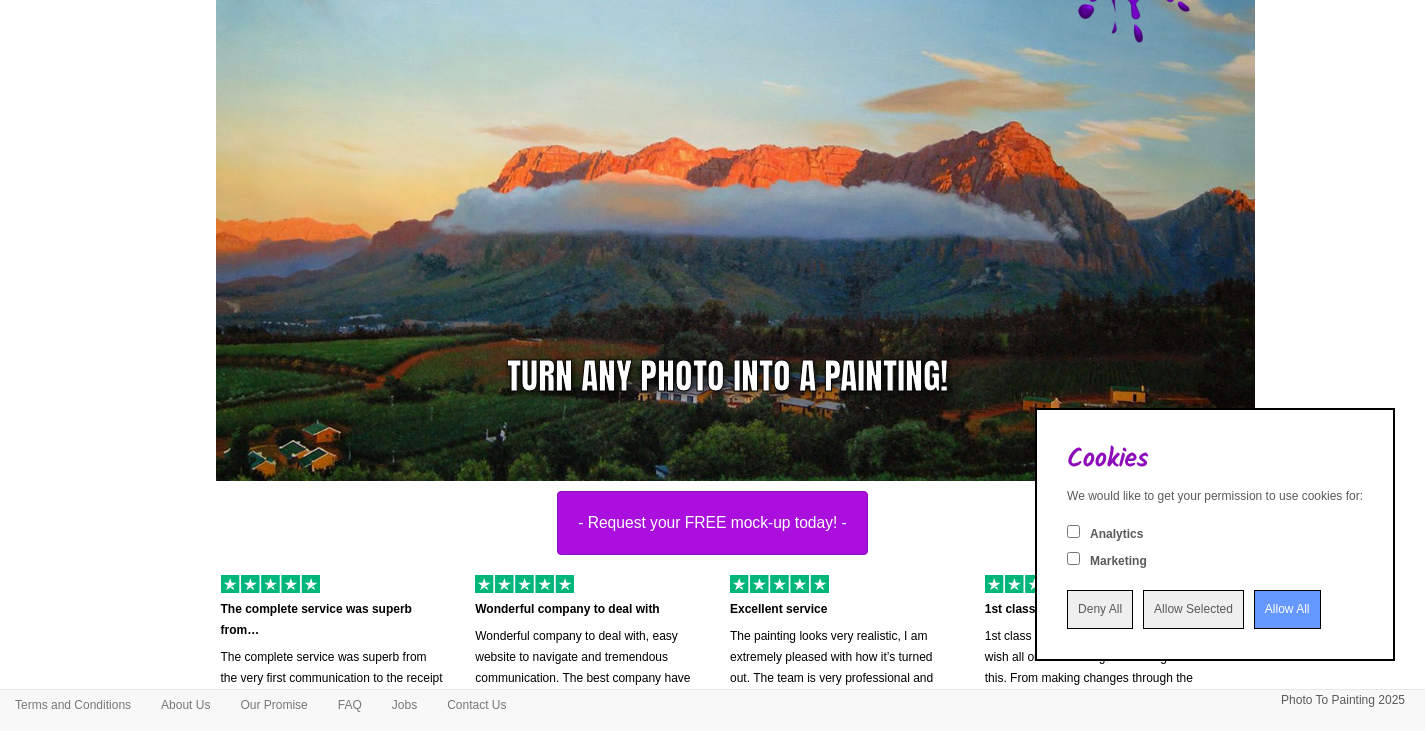 click on "Deny All" at bounding box center [1100, 609] 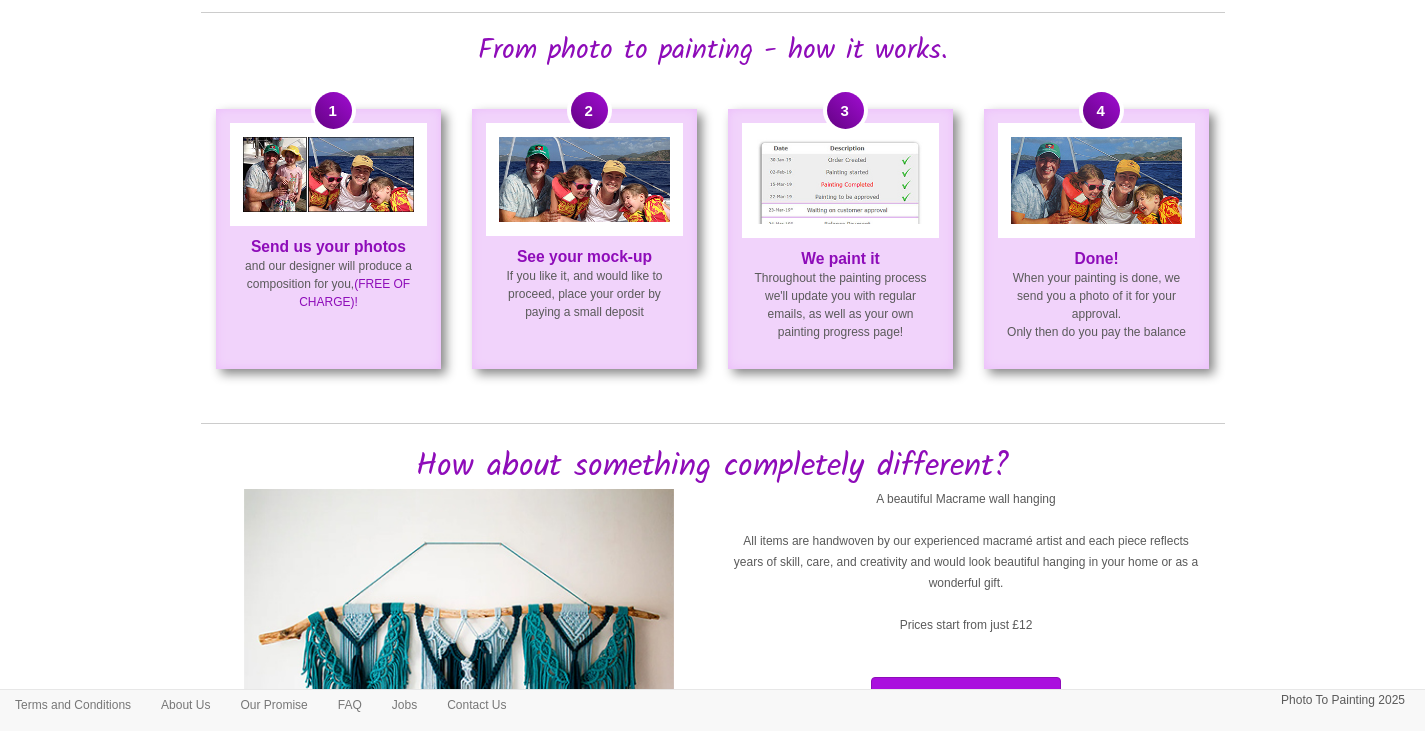 scroll, scrollTop: 1523, scrollLeft: 0, axis: vertical 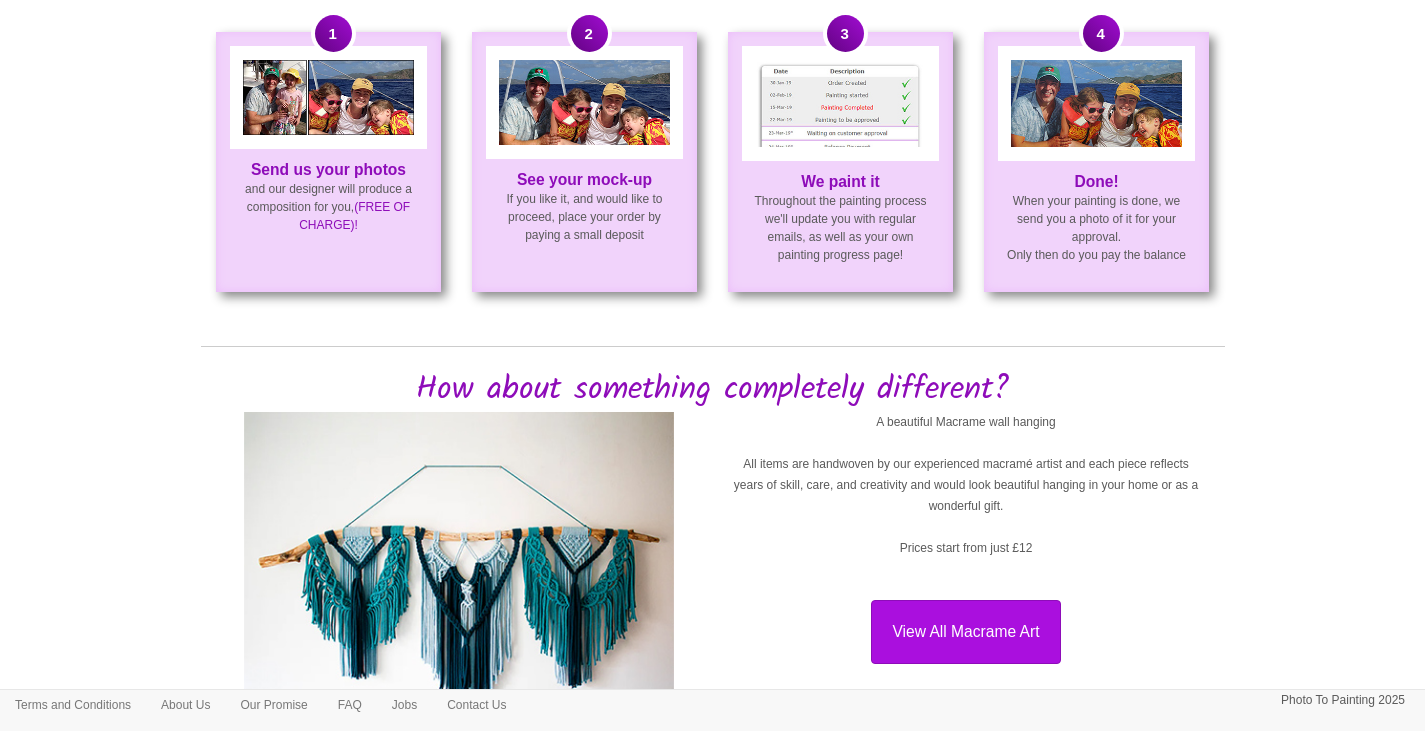click at bounding box center (328, 97) 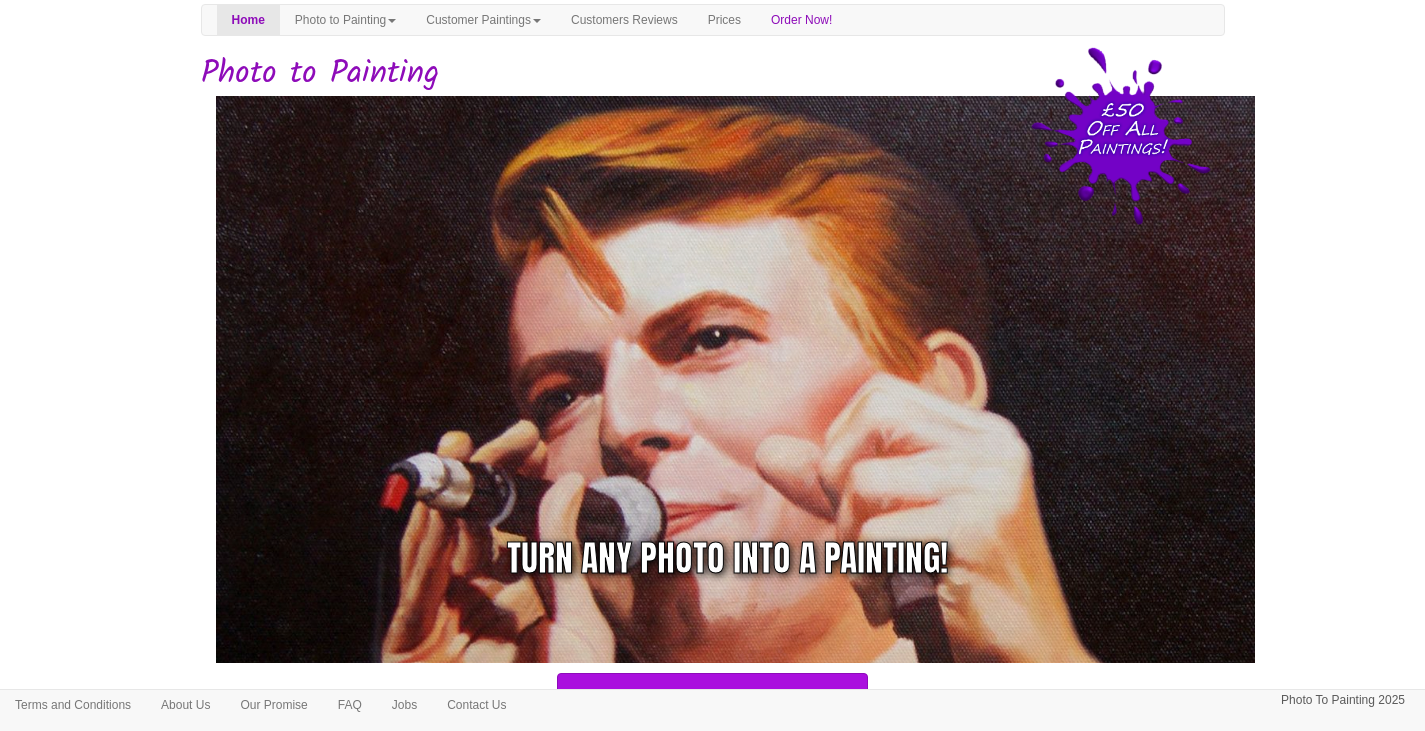 scroll, scrollTop: 179, scrollLeft: 0, axis: vertical 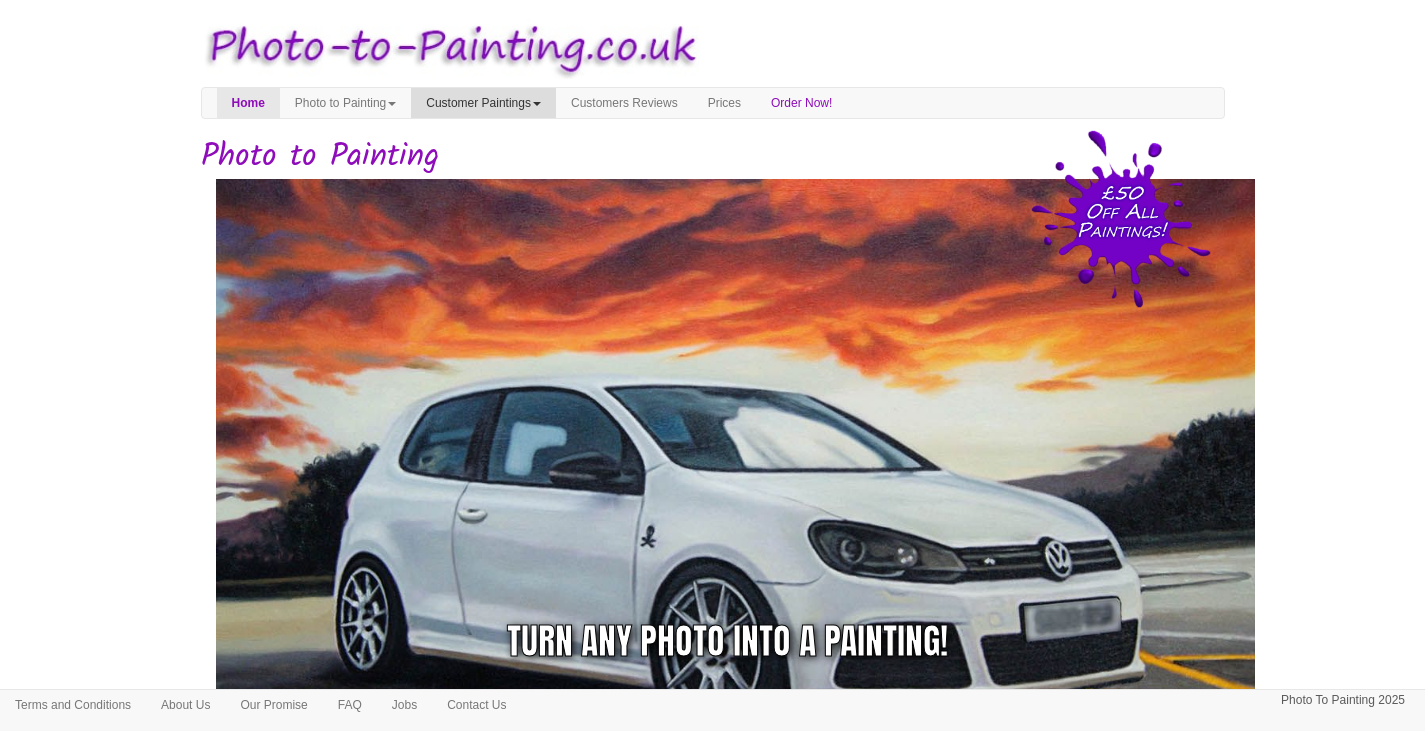 click at bounding box center (537, 104) 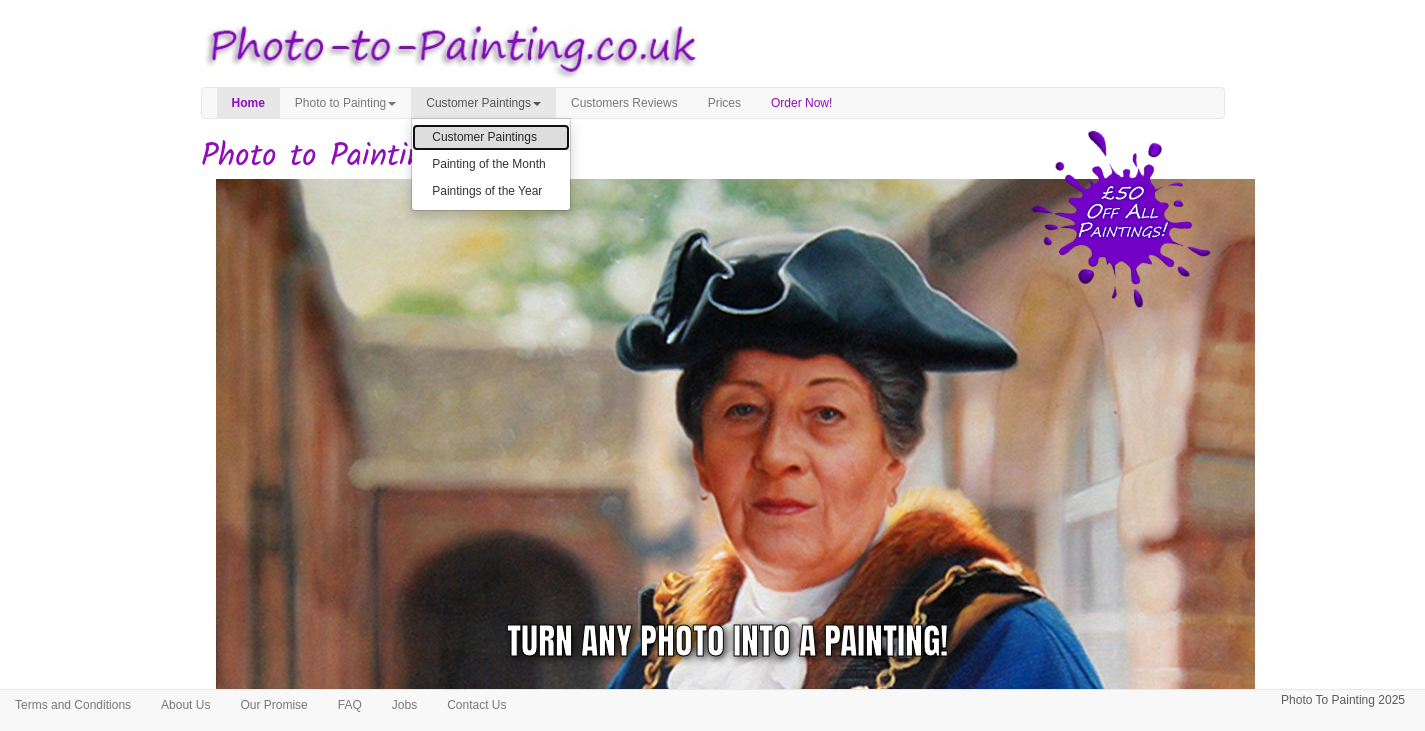 click on "Customer Paintings" at bounding box center (491, 137) 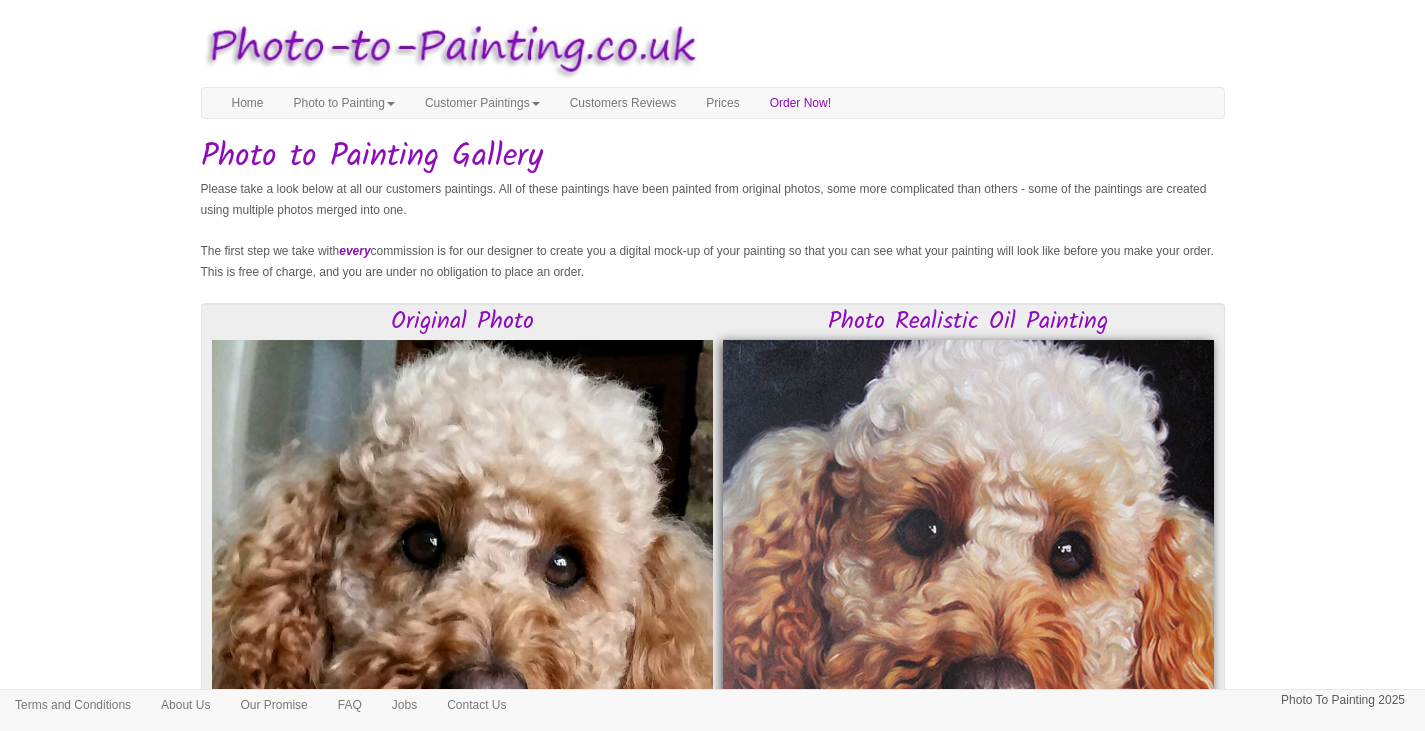 scroll, scrollTop: 0, scrollLeft: 0, axis: both 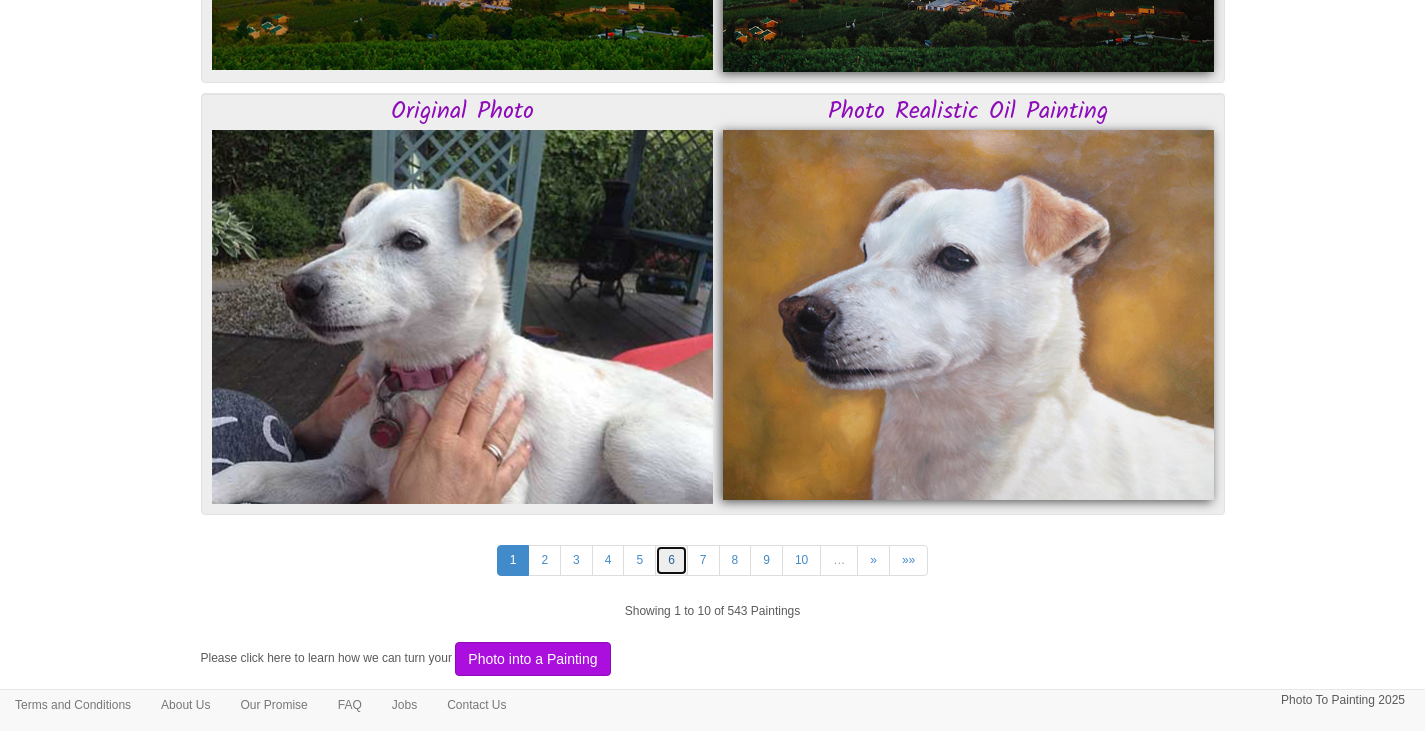 click on "6" at bounding box center [671, 560] 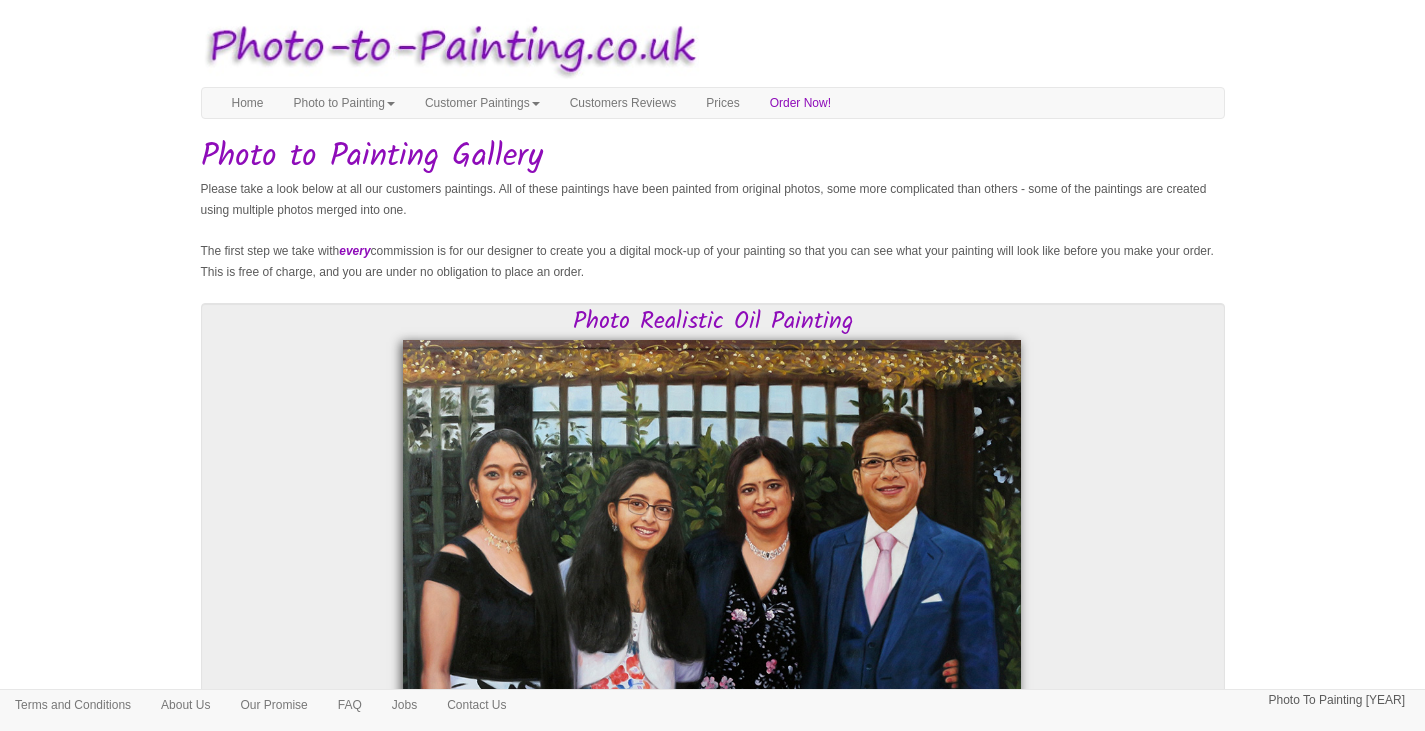 scroll, scrollTop: 0, scrollLeft: 0, axis: both 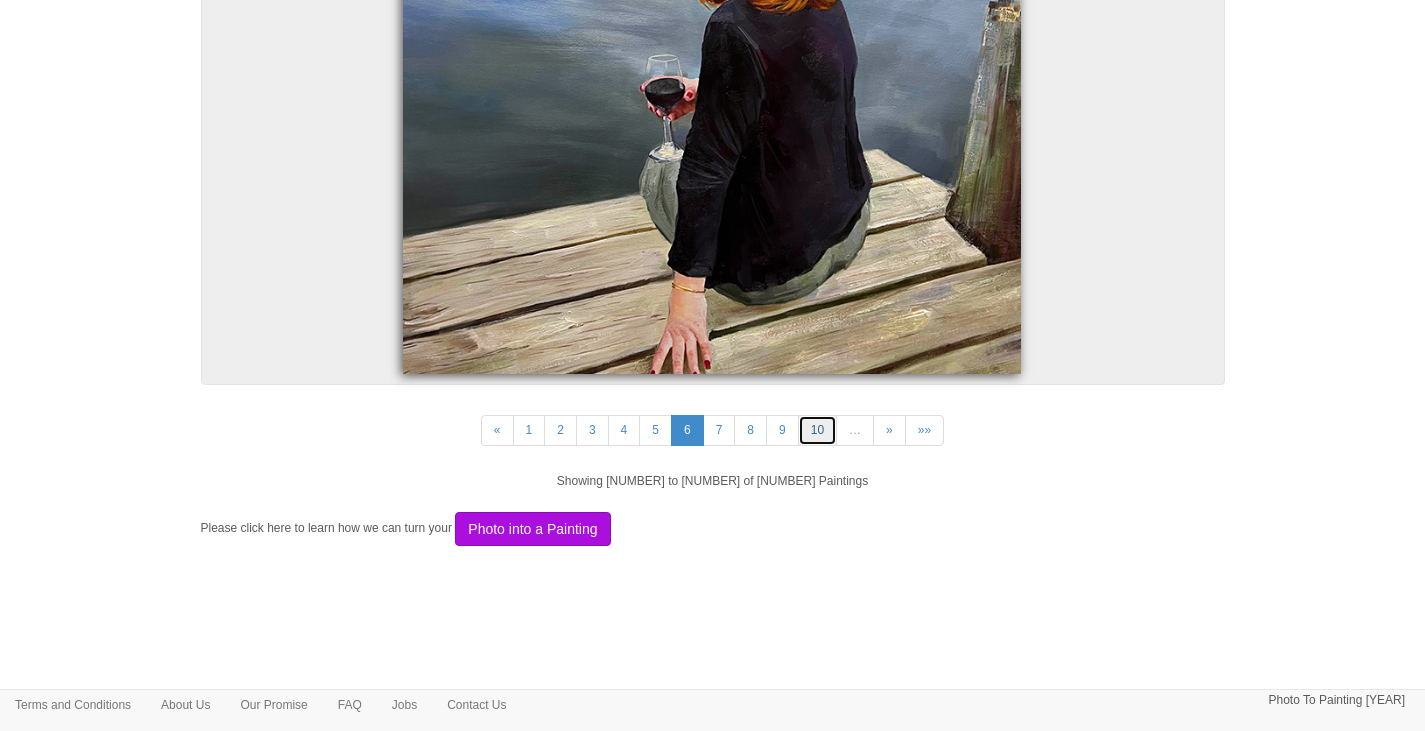 click on "10" at bounding box center (817, 430) 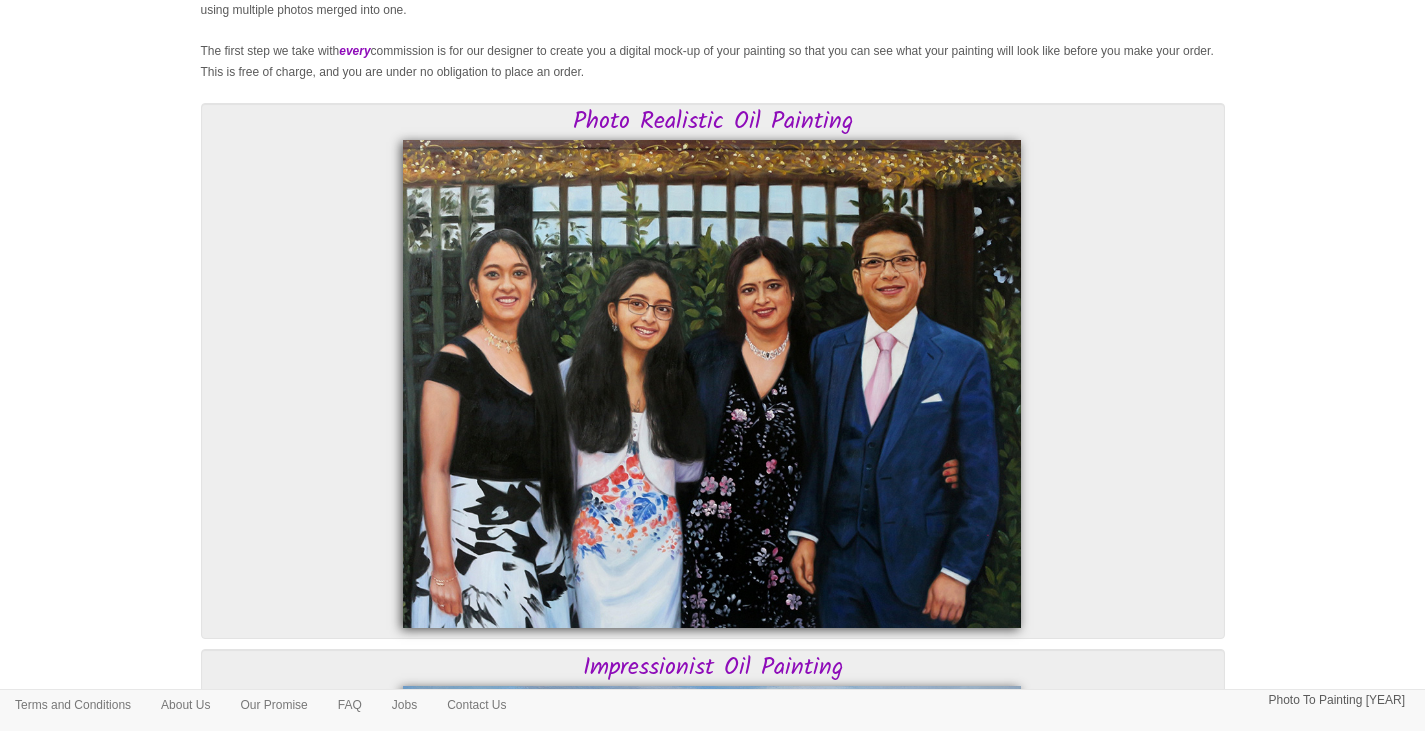 scroll, scrollTop: 0, scrollLeft: 0, axis: both 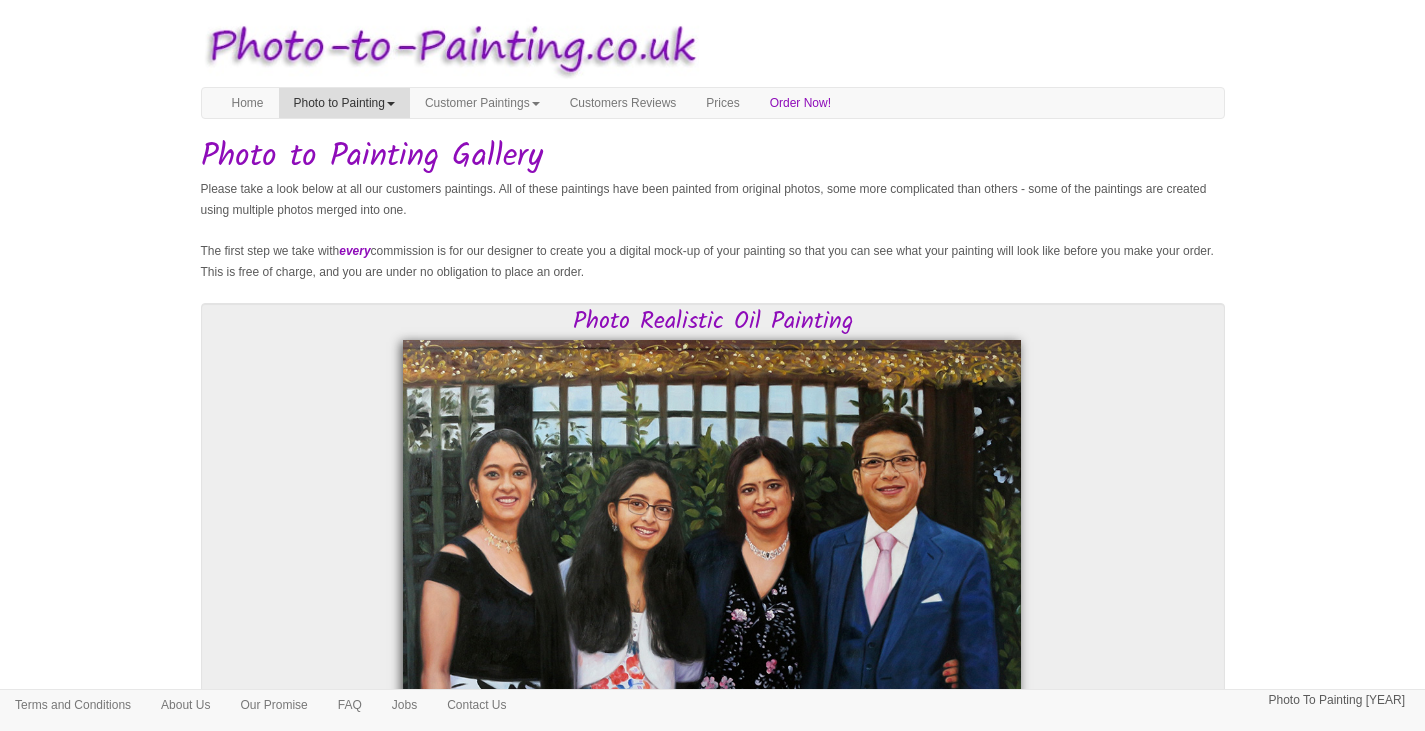 click on "Photo to Painting" at bounding box center (344, 103) 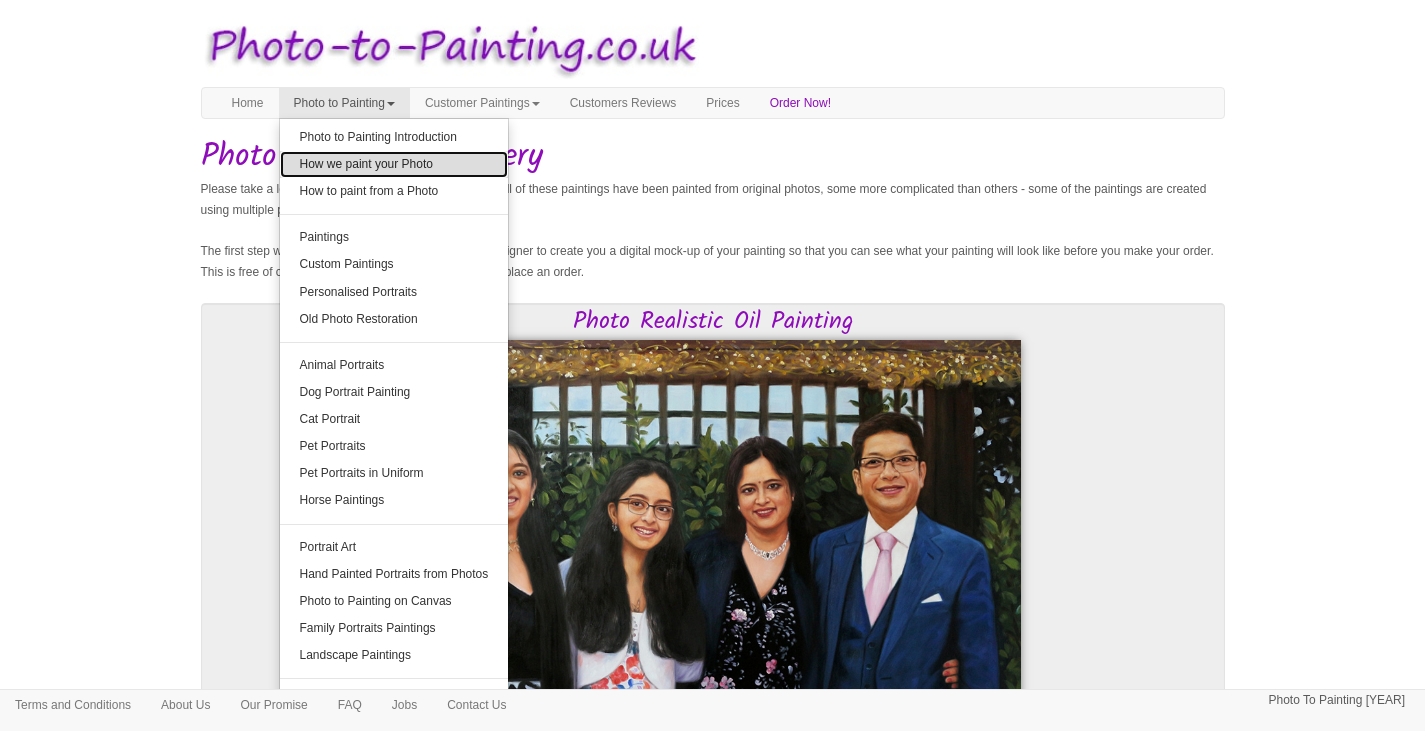 click on "How we paint your Photo" at bounding box center (394, 164) 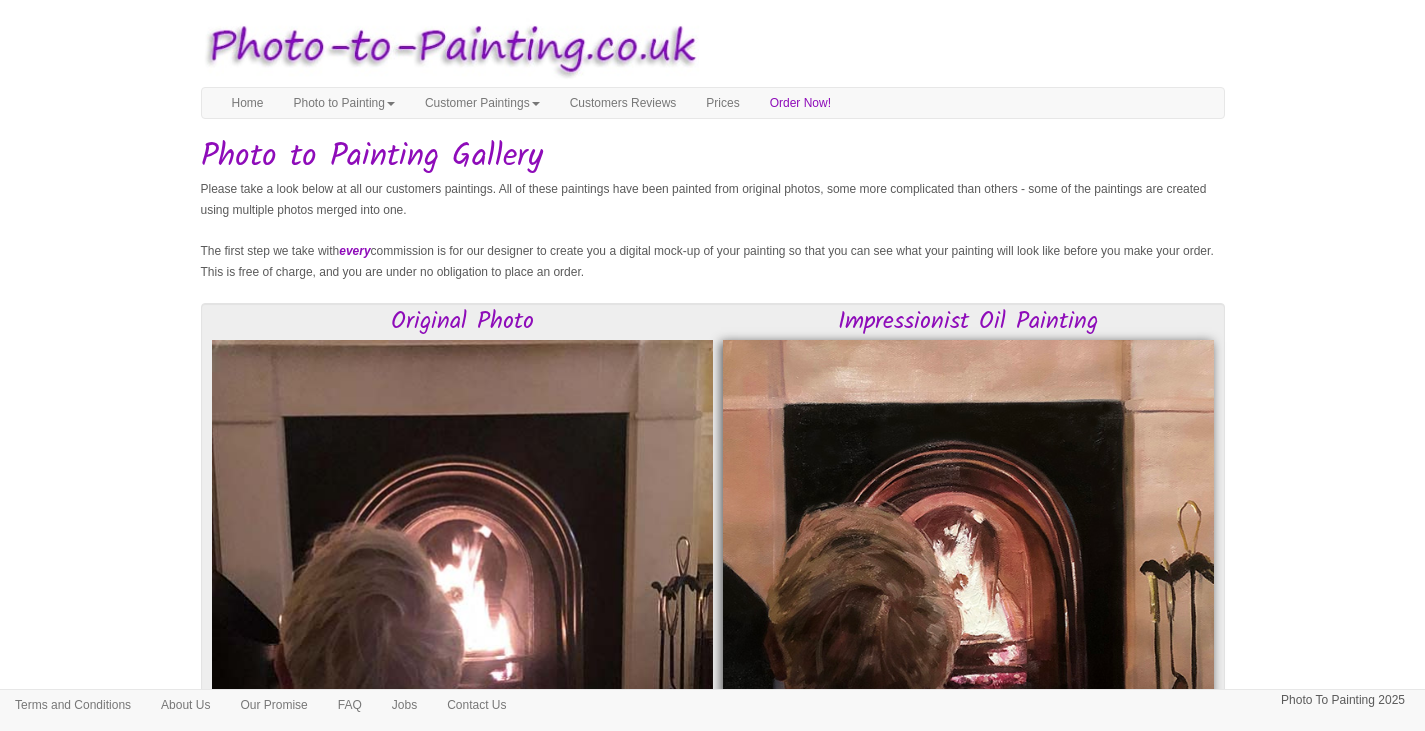 scroll, scrollTop: 0, scrollLeft: 0, axis: both 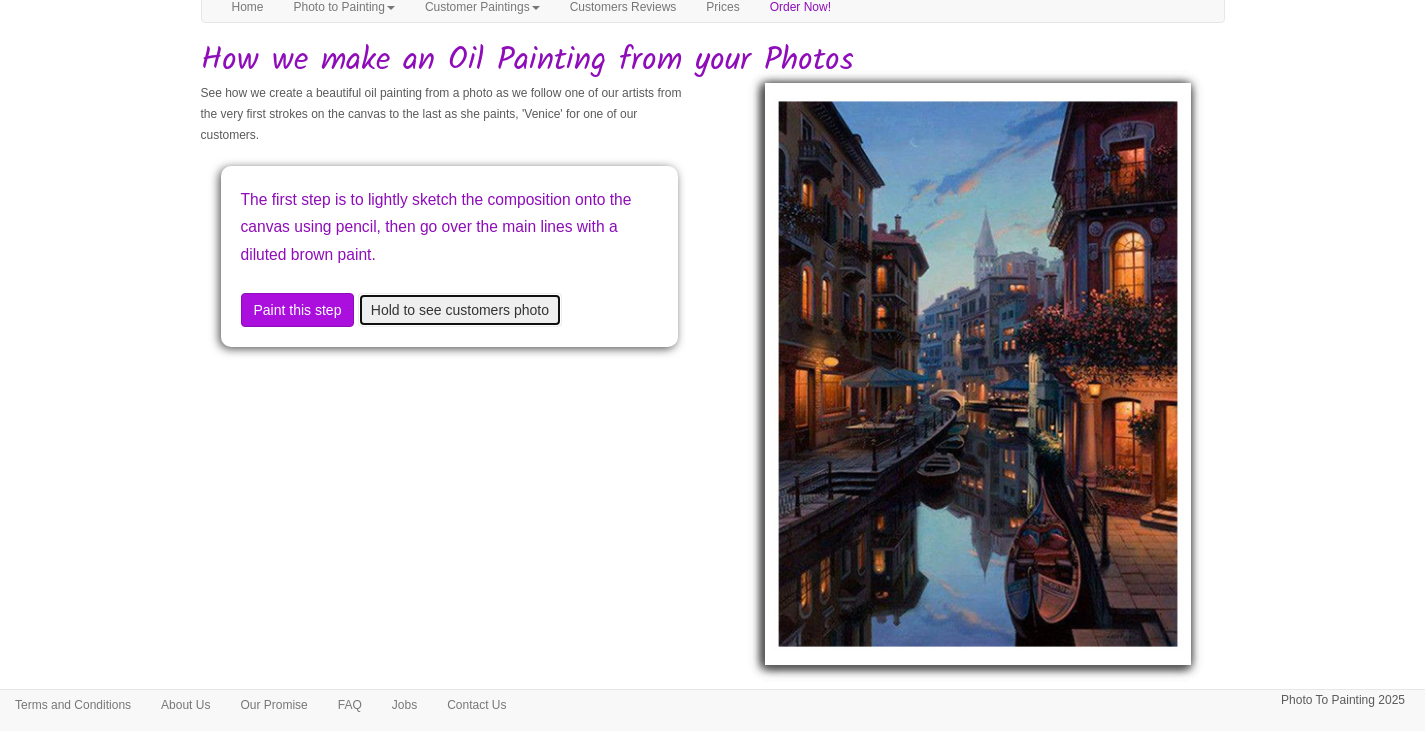 click on "Hold to see customers photo" at bounding box center [460, 310] 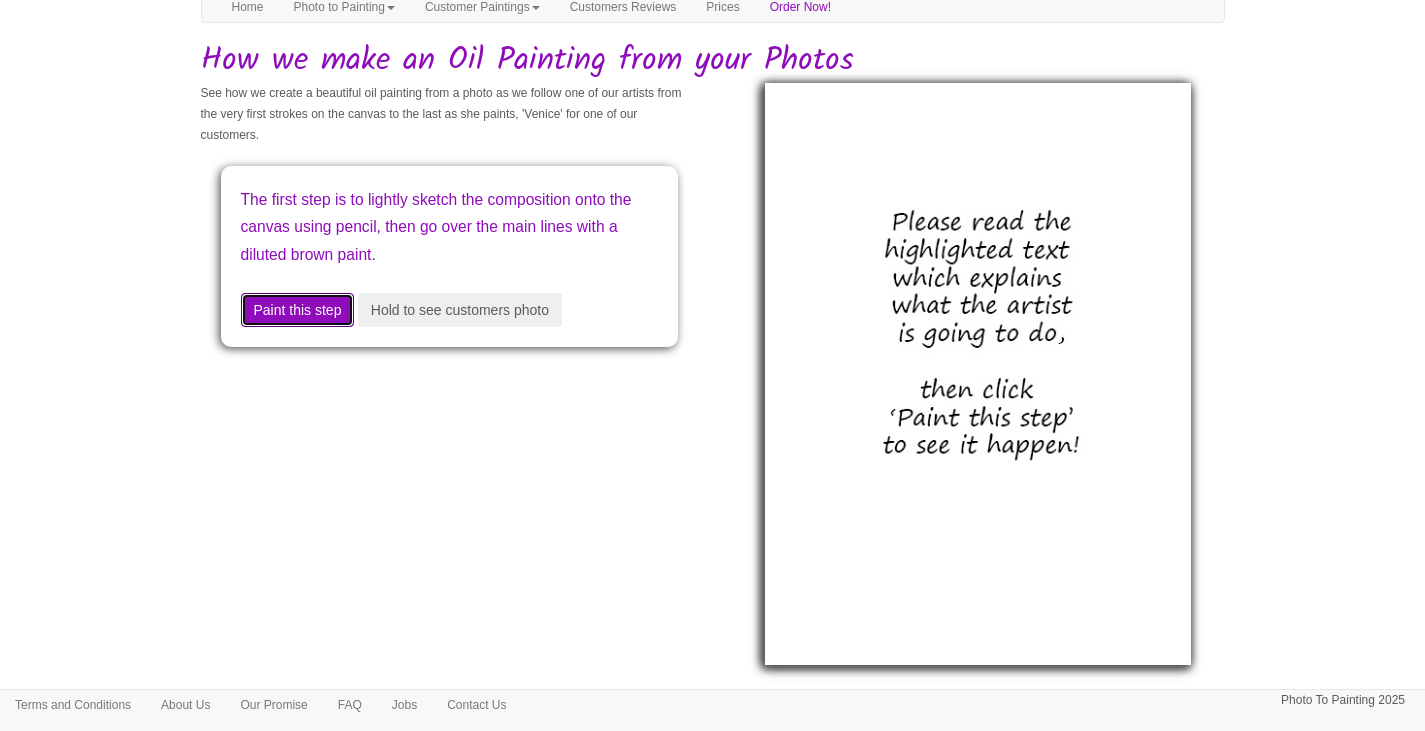 click on "Paint this step" at bounding box center (298, 310) 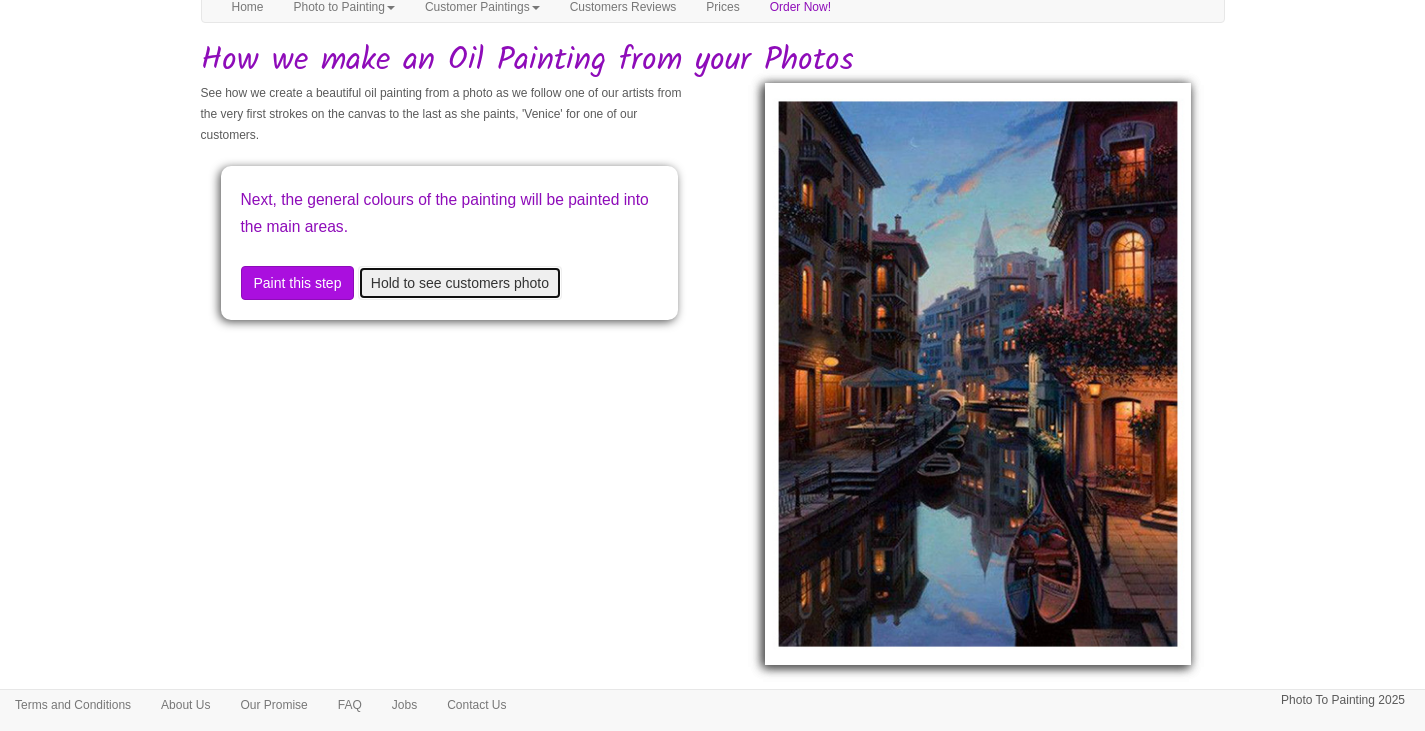 click on "Hold to see customers photo" at bounding box center [460, 283] 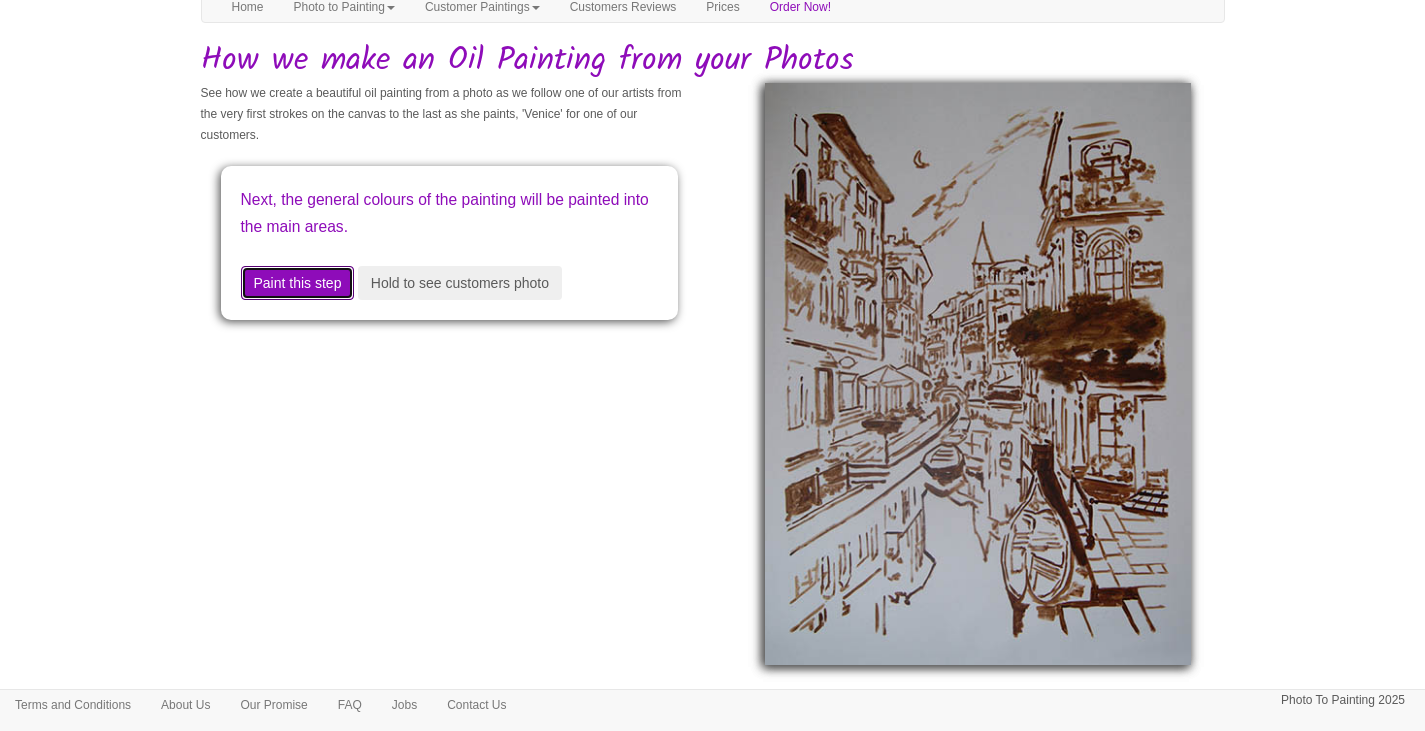 click on "Paint this step" at bounding box center [298, 283] 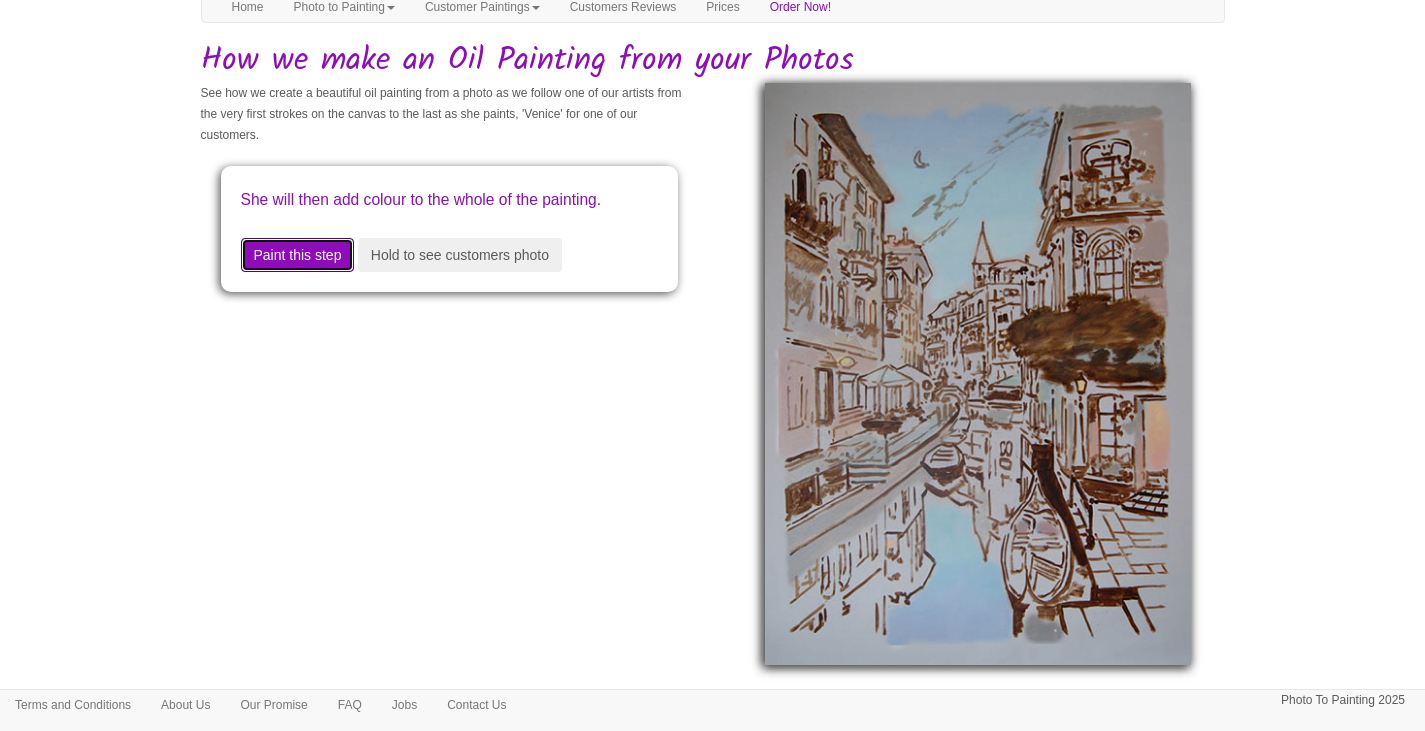click on "Paint this step" at bounding box center (298, 255) 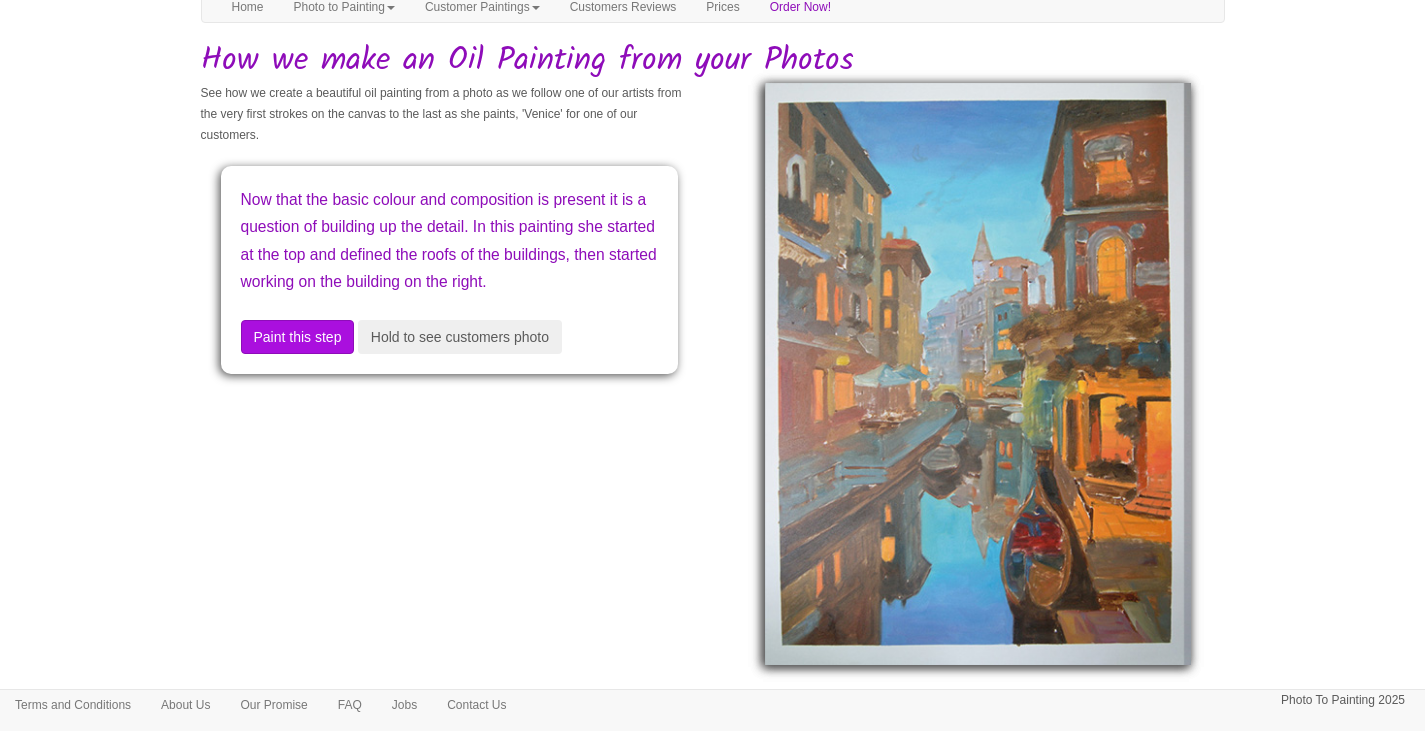 click on "See how we create a beautiful oil painting from a photo as we follow one of our
artists from the very first strokes on the canvas to the last as she paints, 'Venice' for one of our customers." at bounding box center [449, 114] 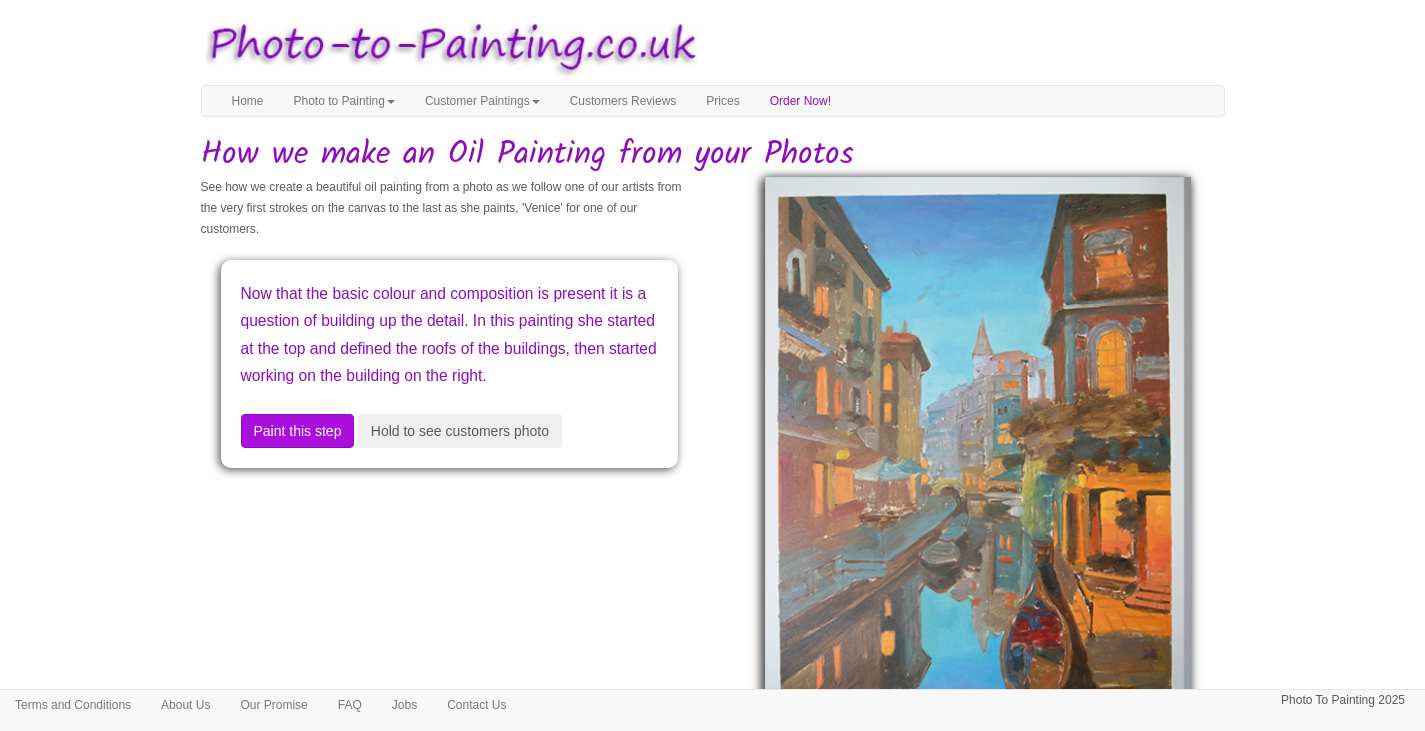 scroll, scrollTop: 0, scrollLeft: 0, axis: both 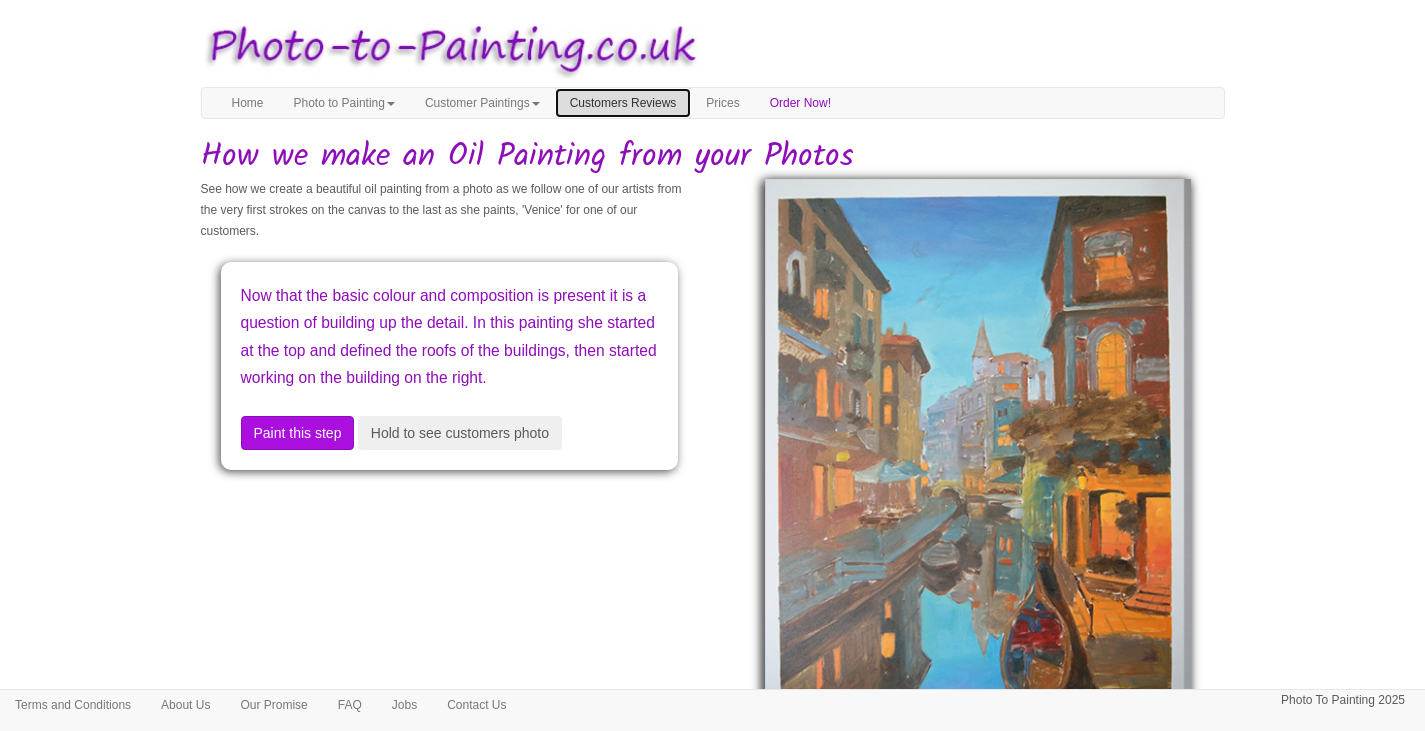 click on "Customers Reviews" at bounding box center (623, 103) 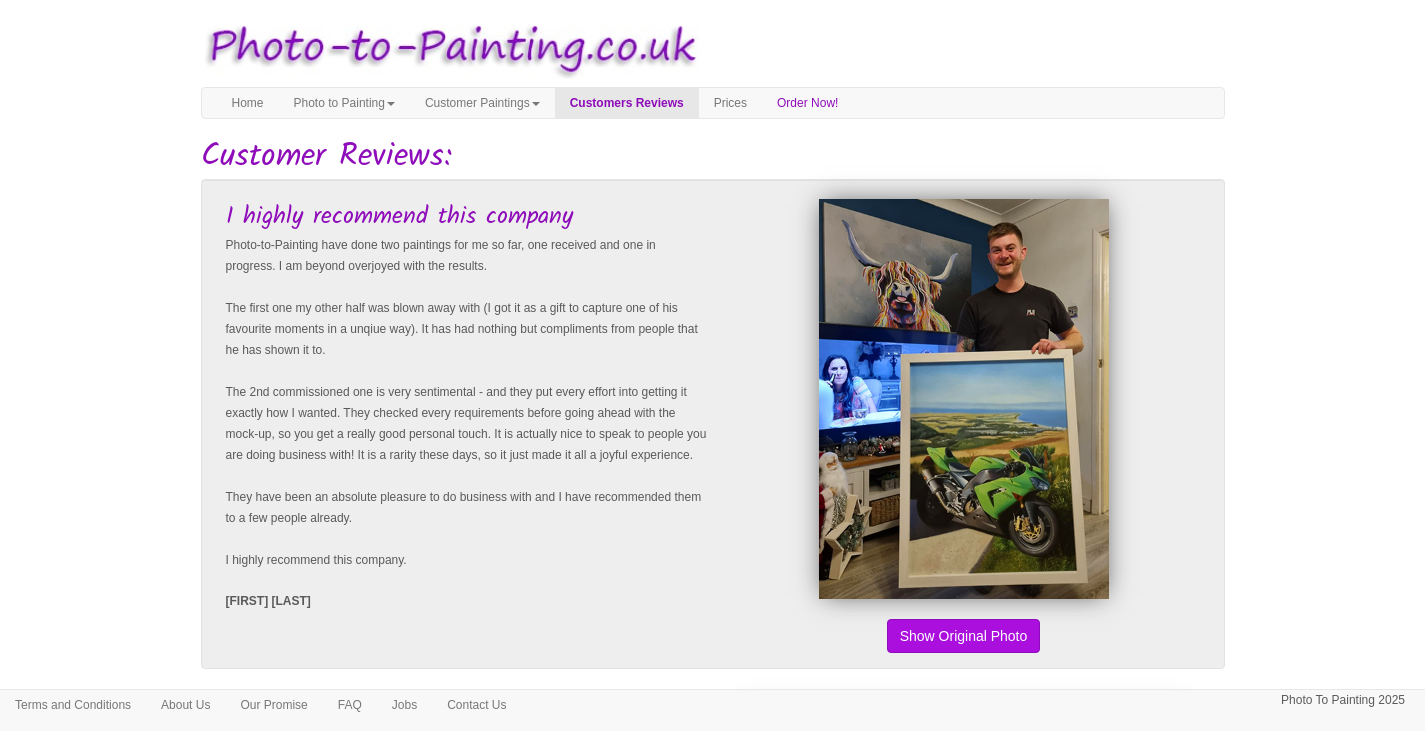 scroll, scrollTop: 0, scrollLeft: 0, axis: both 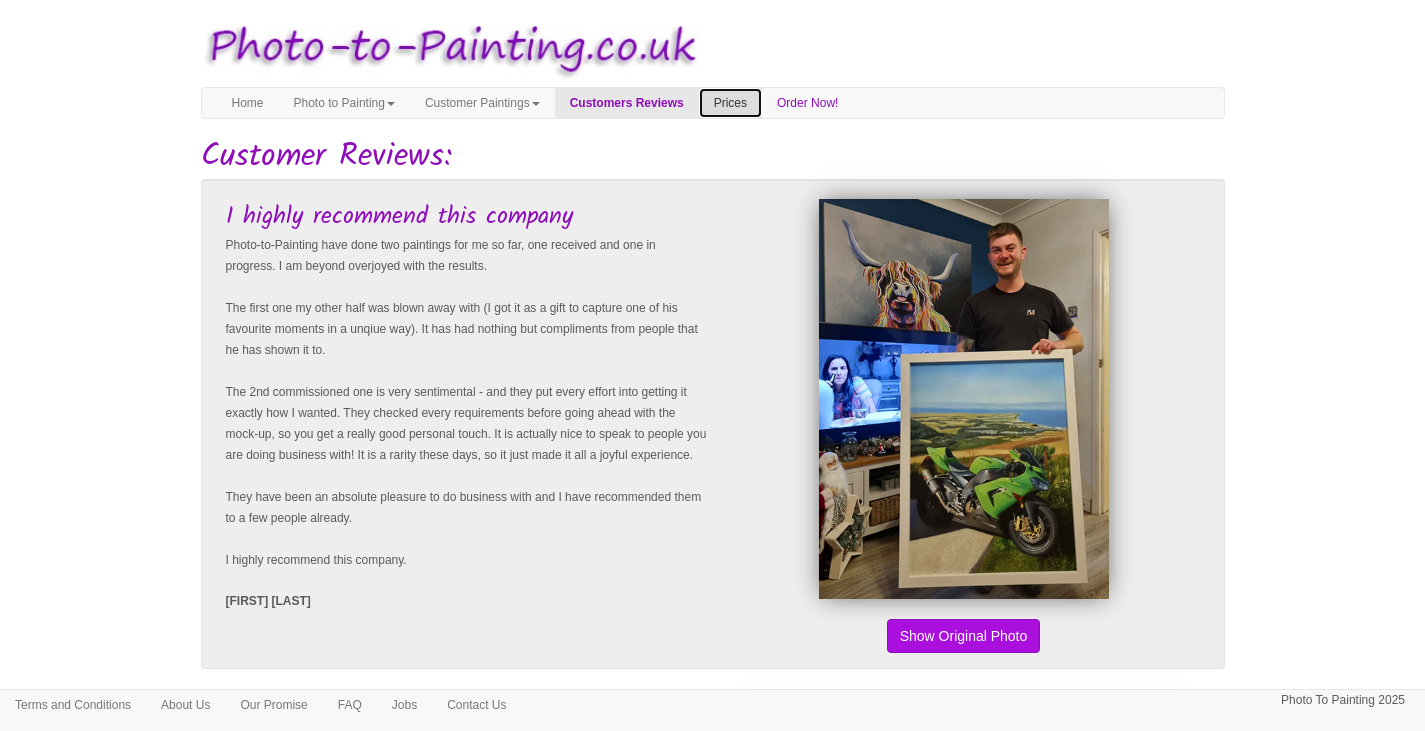 click on "Prices" at bounding box center (730, 103) 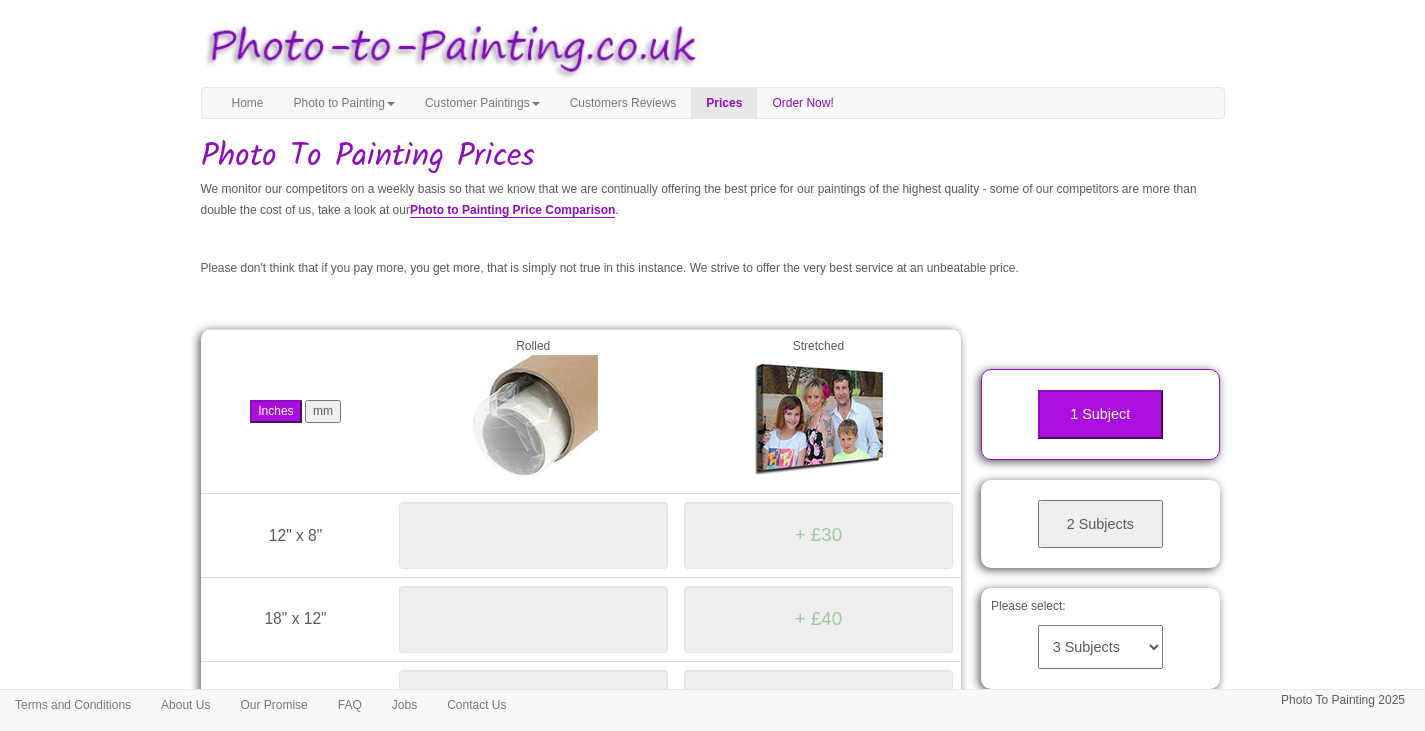 scroll, scrollTop: 0, scrollLeft: 0, axis: both 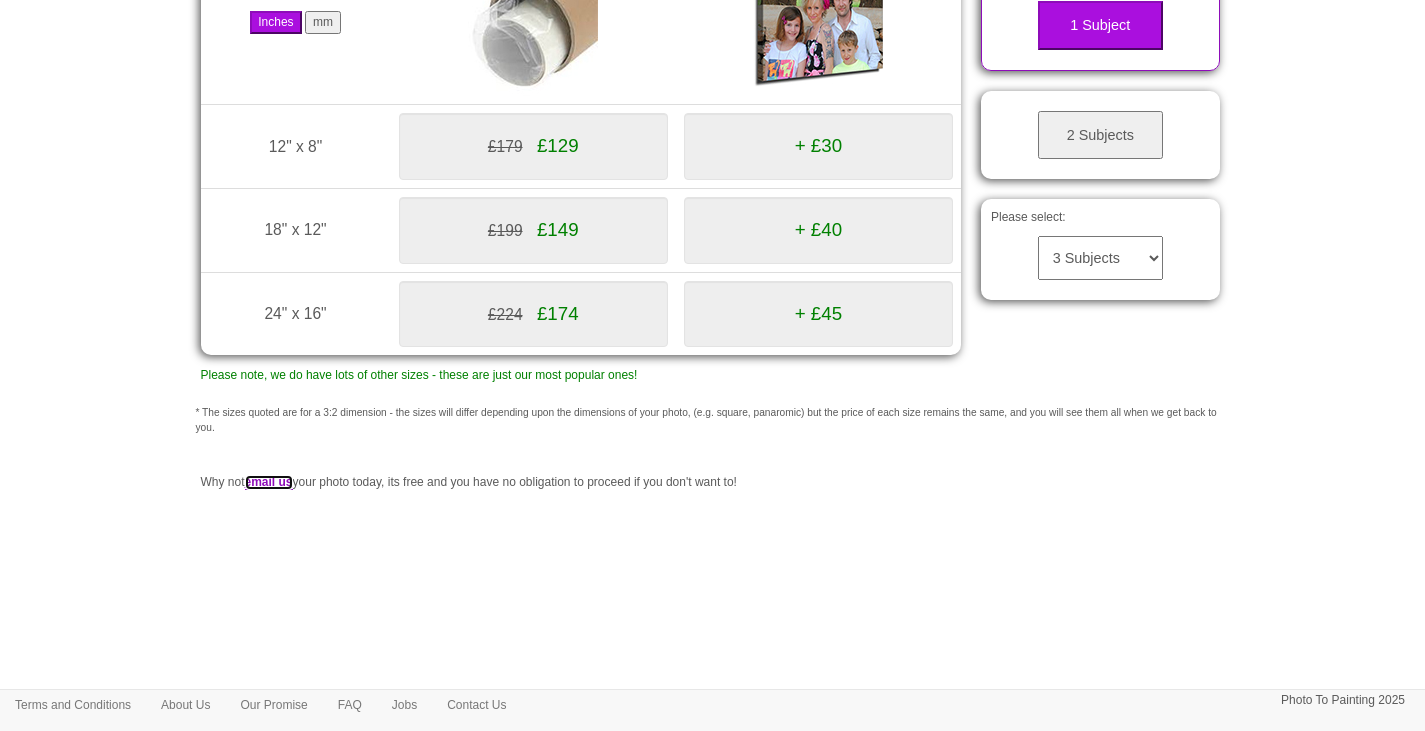 click on "email us" at bounding box center [269, 482] 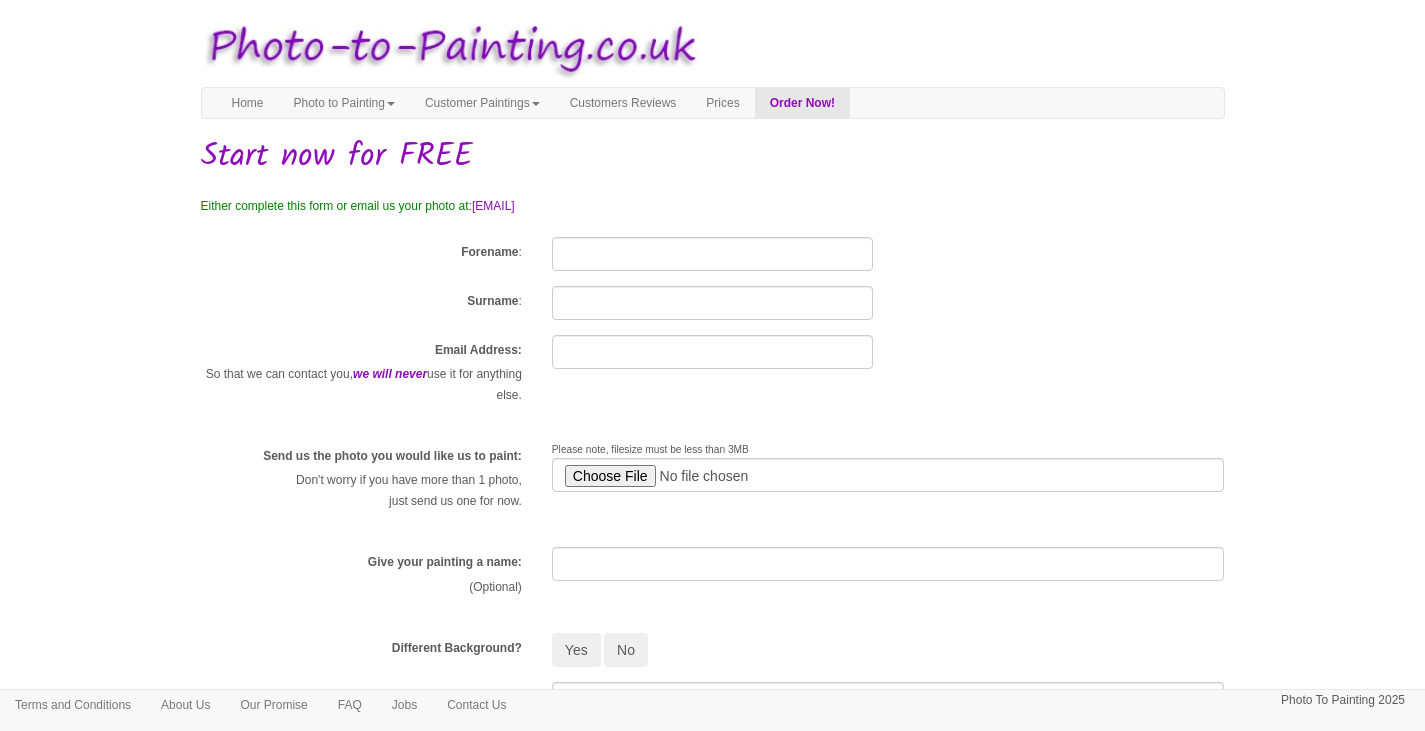 scroll, scrollTop: 0, scrollLeft: 0, axis: both 